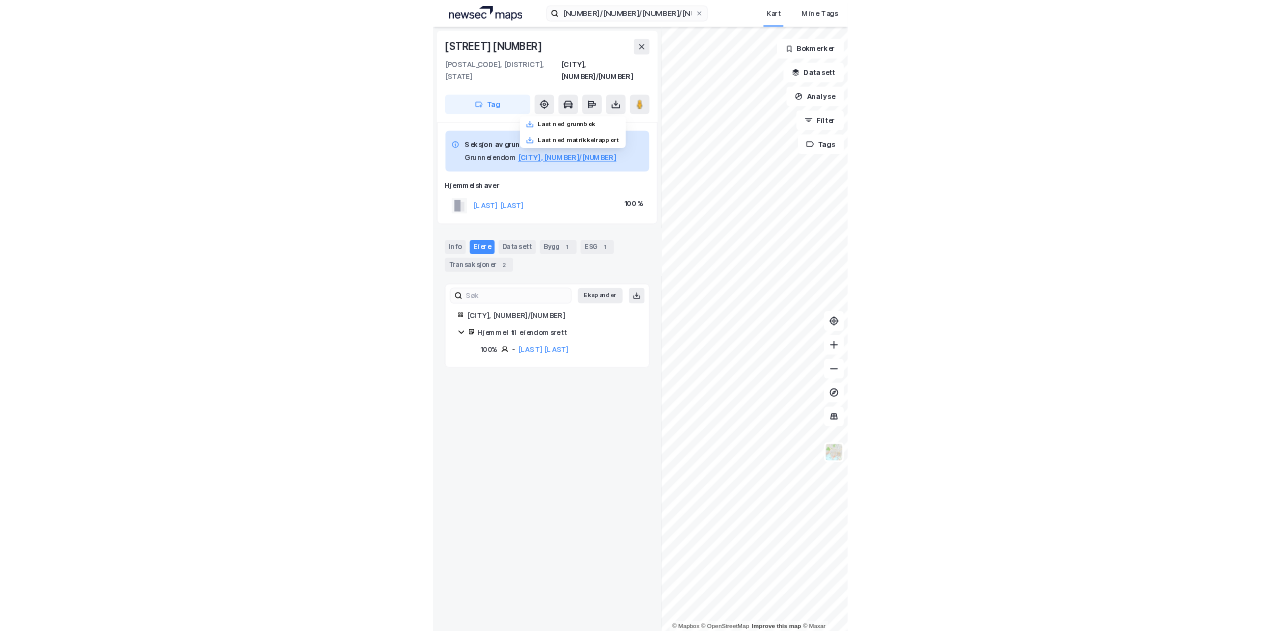 scroll, scrollTop: 0, scrollLeft: 0, axis: both 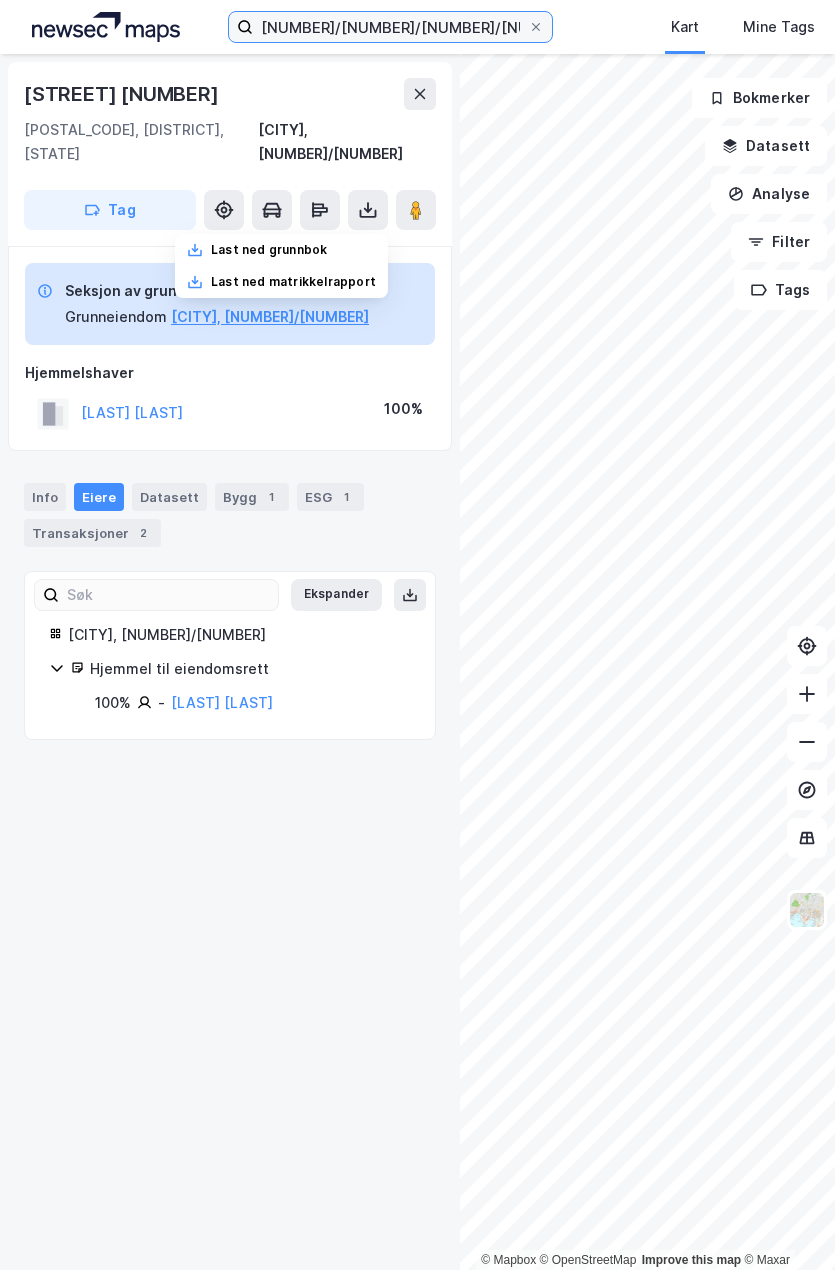 click on "[NUMBER]/[NUMBER]/[NUMBER]/[NUMBER], [CITY]" at bounding box center (390, 27) 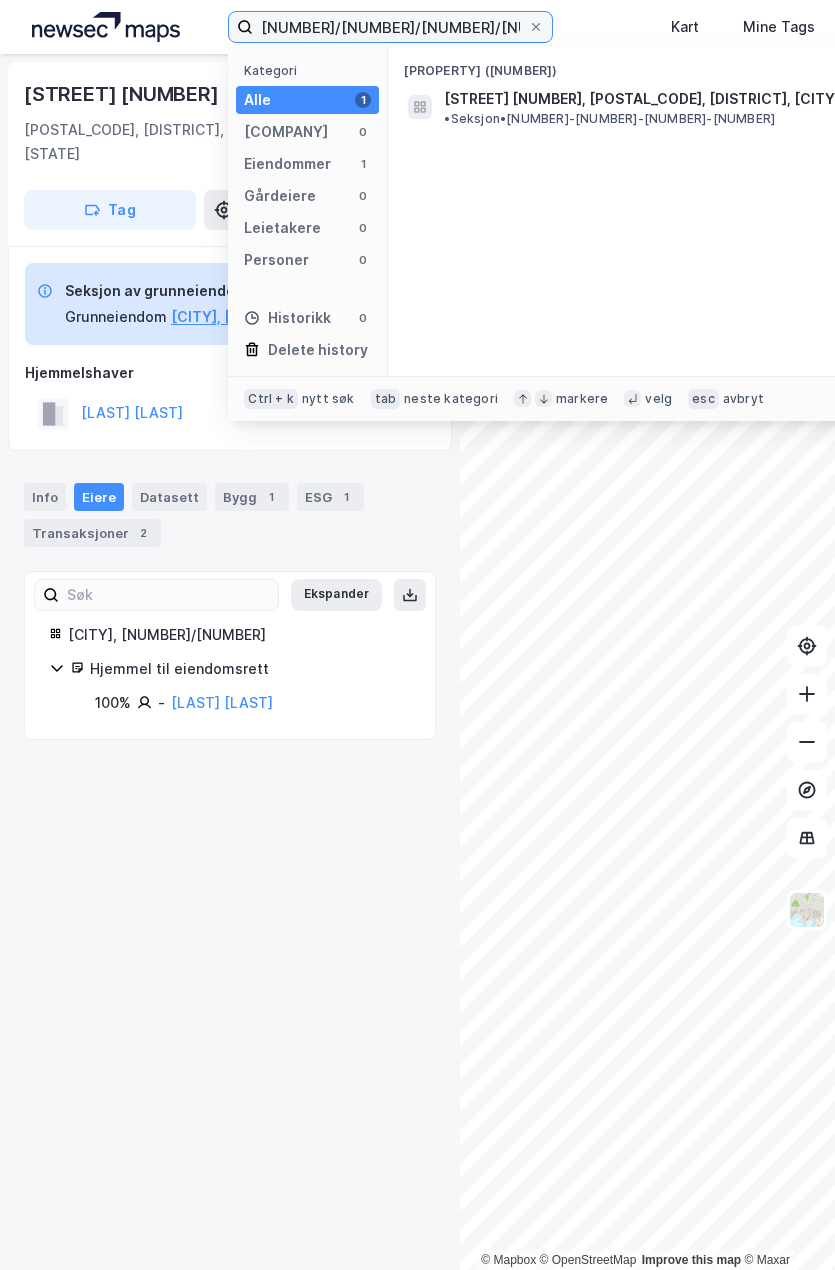 drag, startPoint x: 472, startPoint y: 26, endPoint x: 34, endPoint y: 24, distance: 438.00458 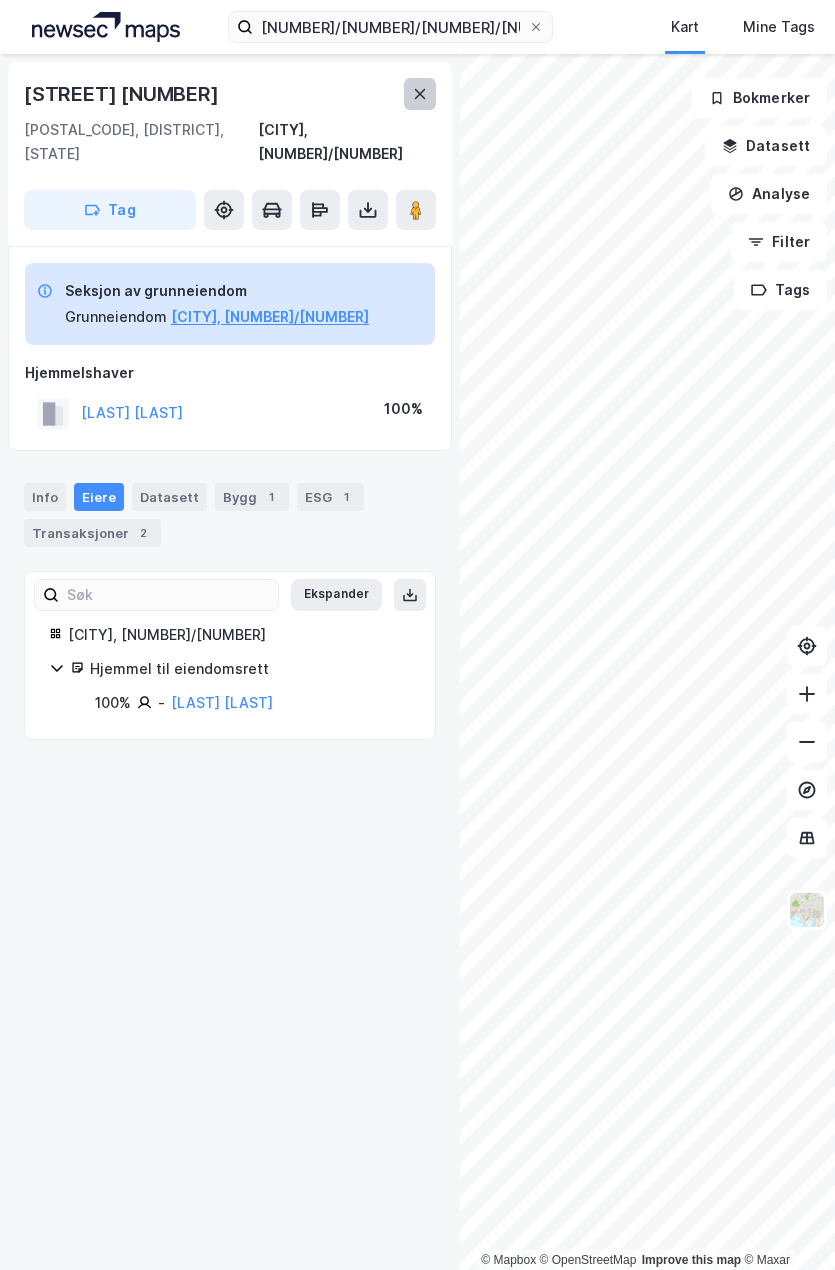 click 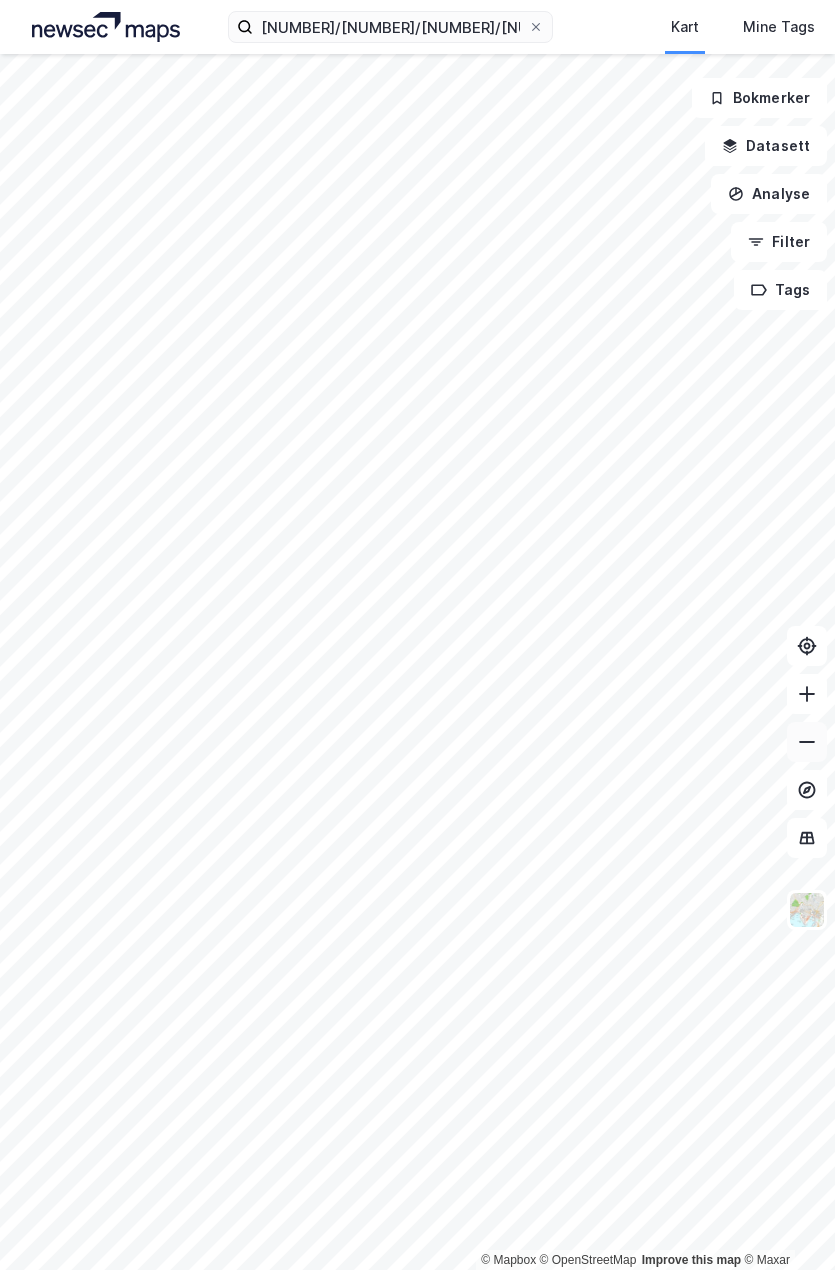 click 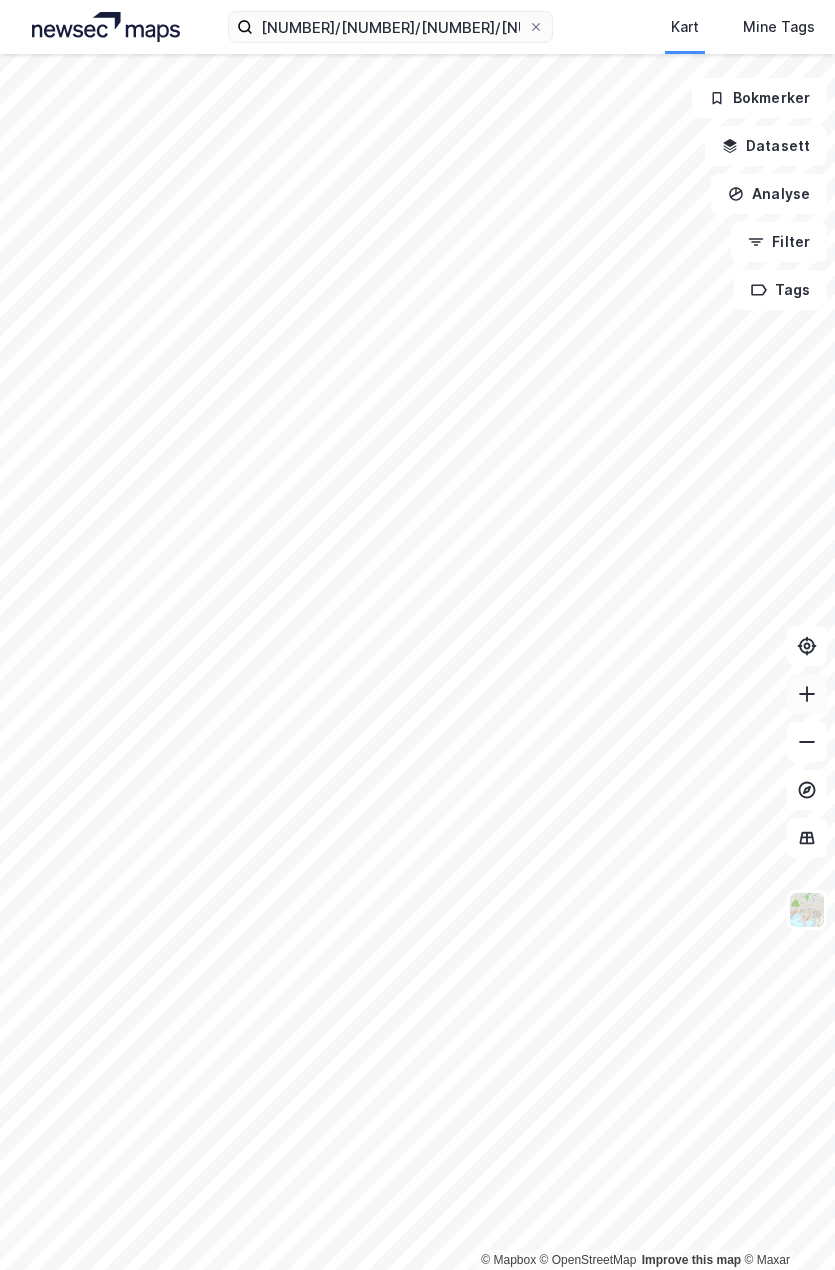 click at bounding box center (807, 694) 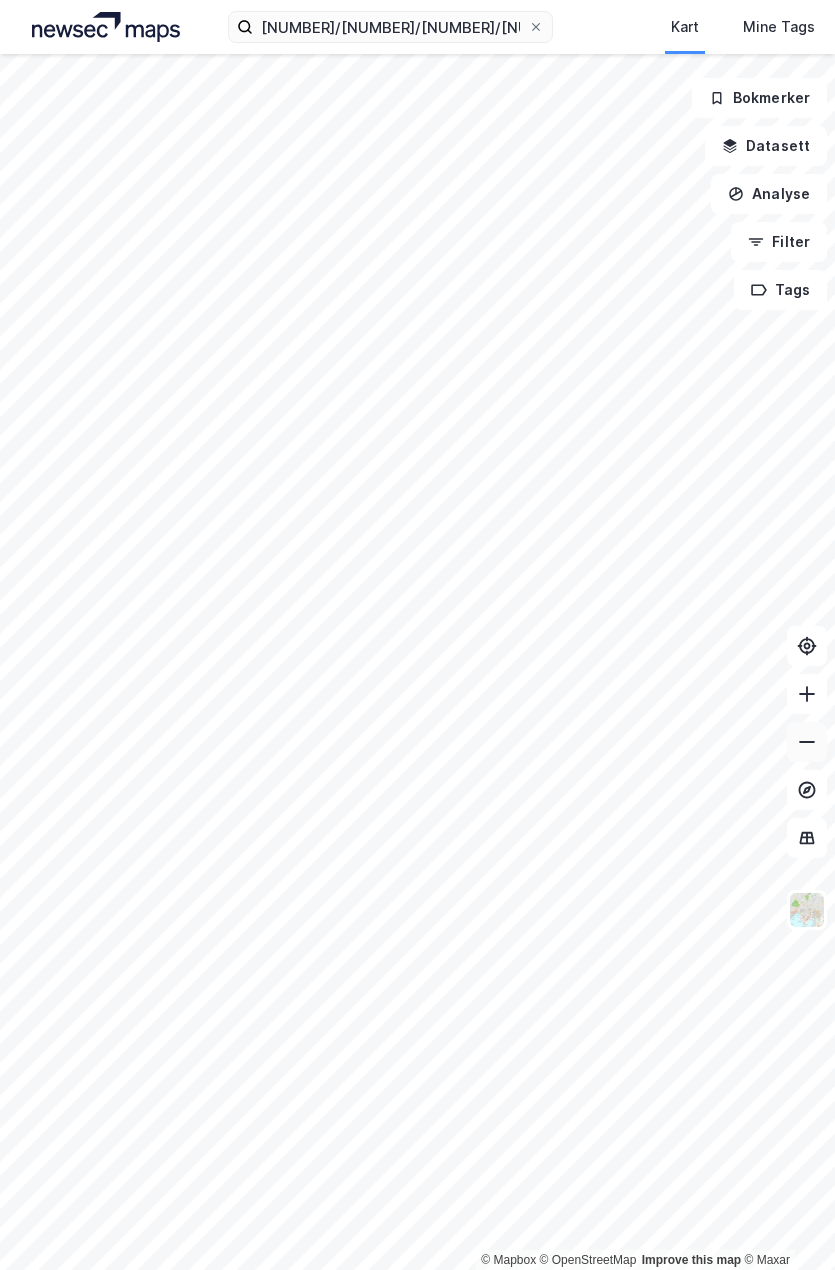 click 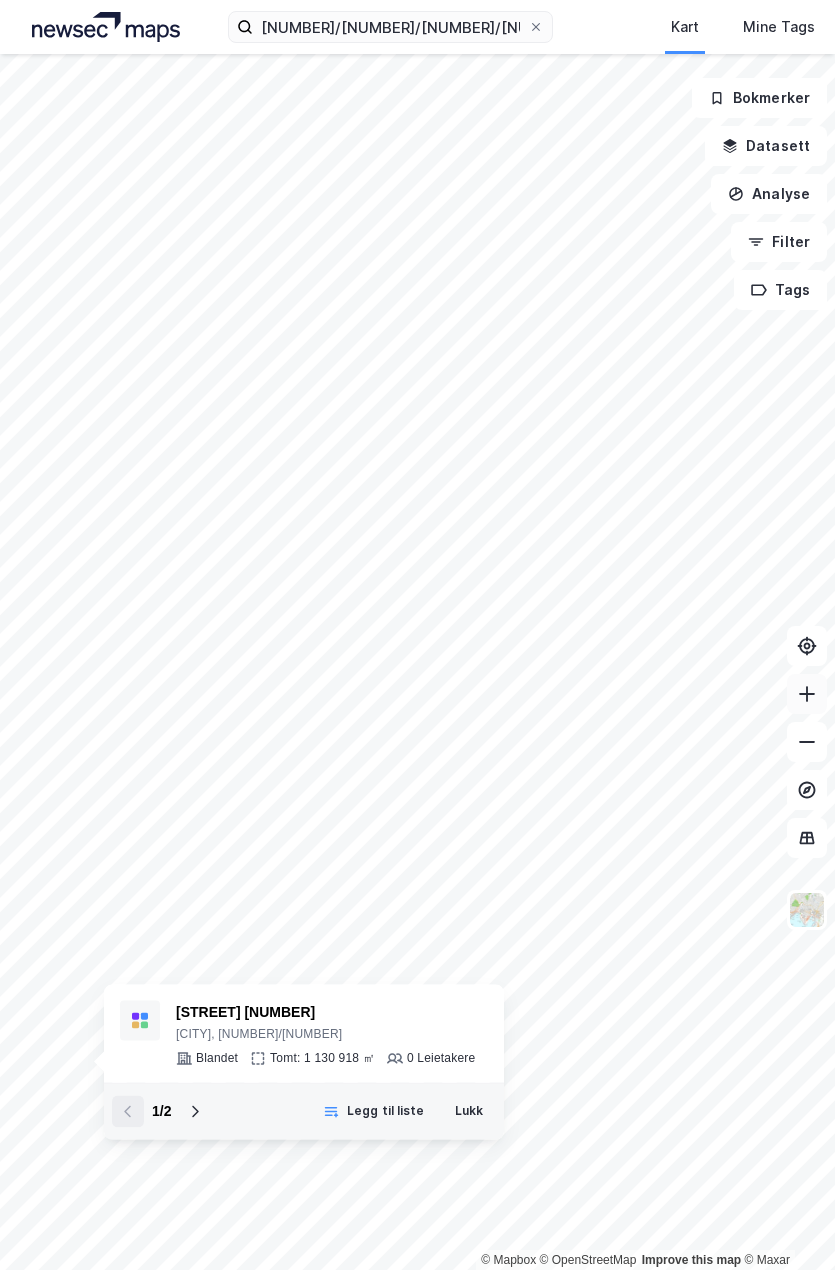 click 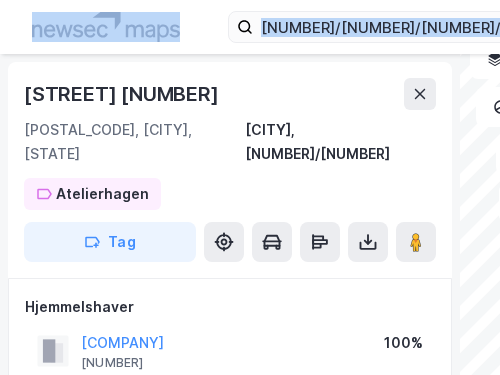 drag, startPoint x: 13, startPoint y: 40, endPoint x: -185, endPoint y: 39, distance: 198.00252 